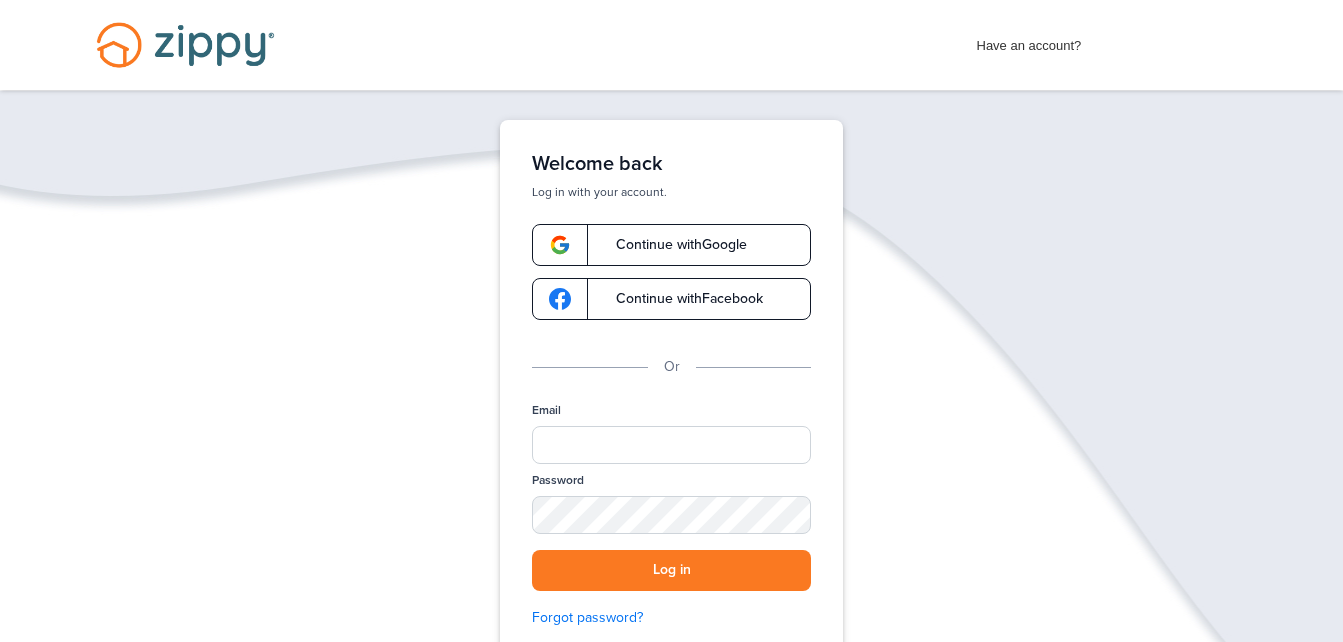 scroll, scrollTop: 0, scrollLeft: 0, axis: both 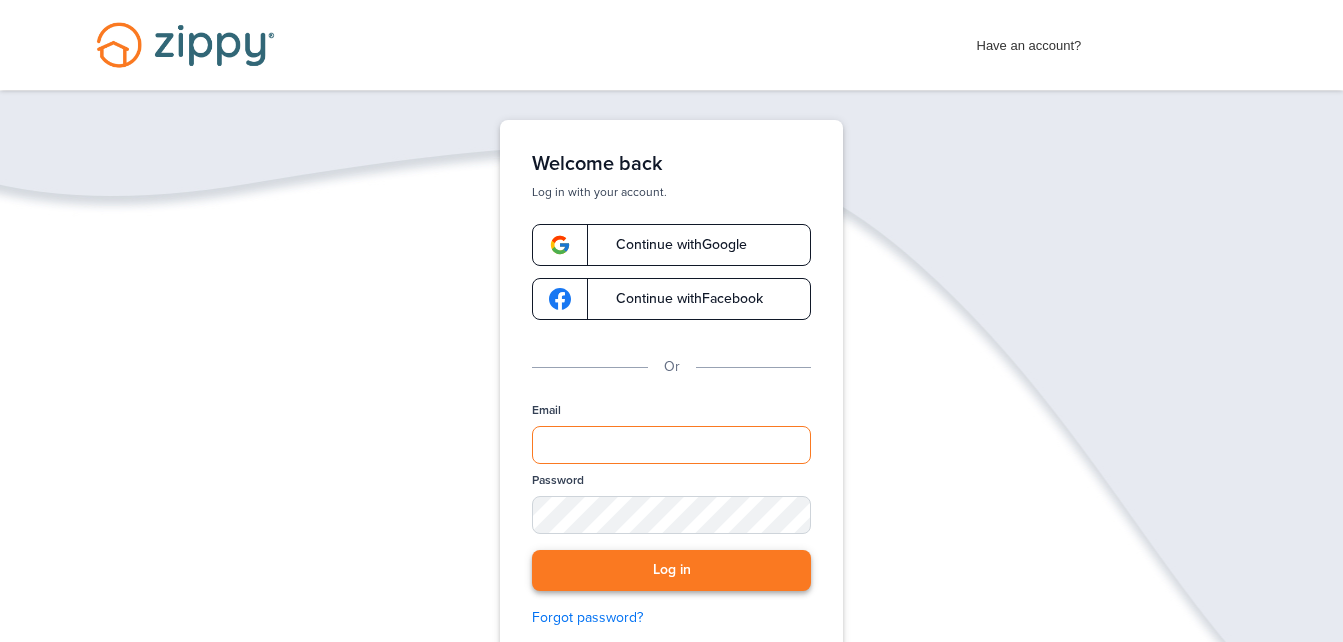 type on "**********" 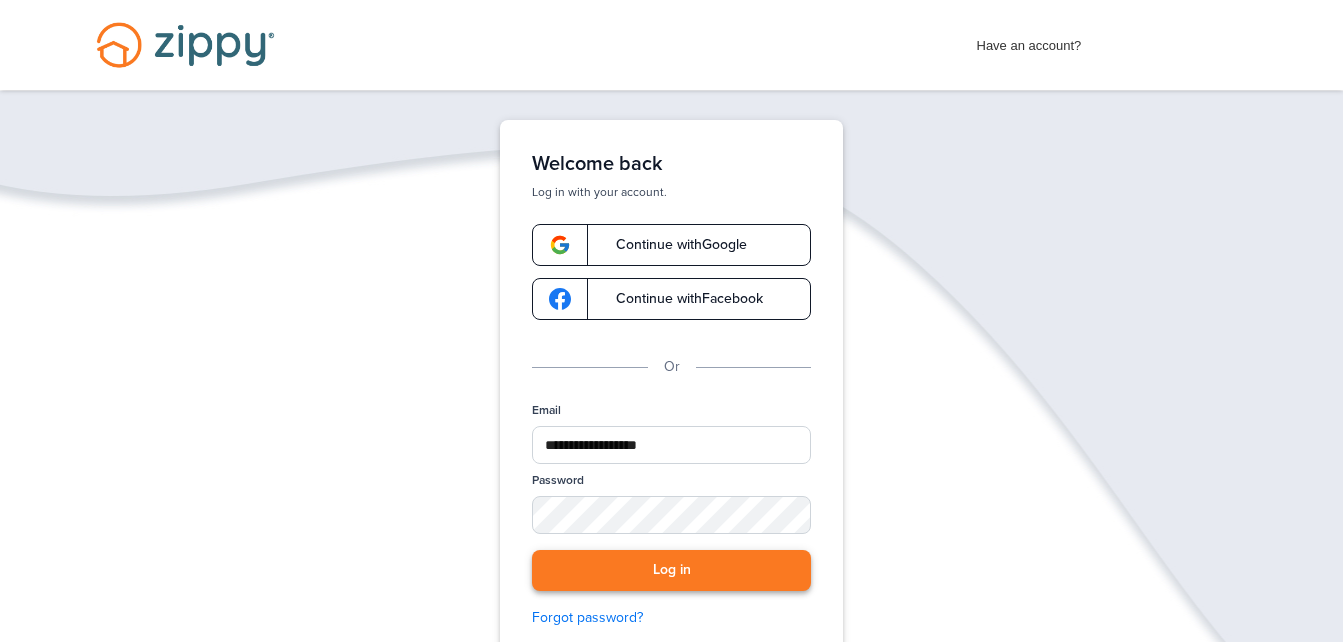 click on "Log in" at bounding box center (671, 570) 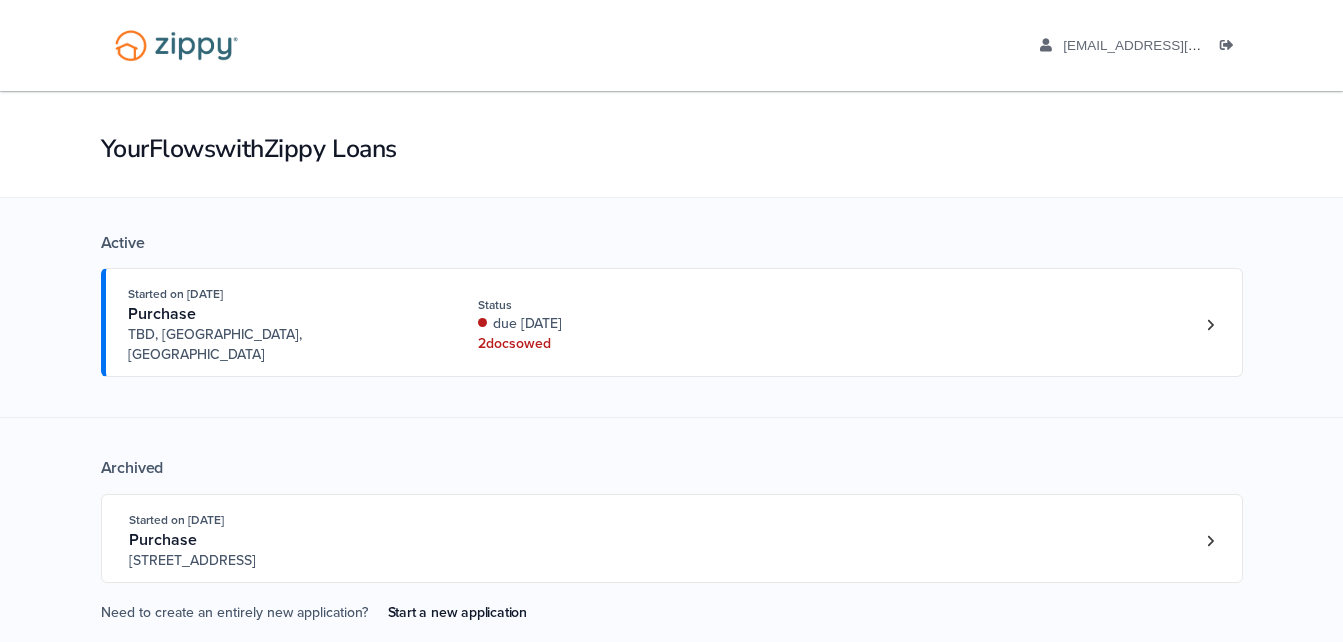 scroll, scrollTop: 0, scrollLeft: 0, axis: both 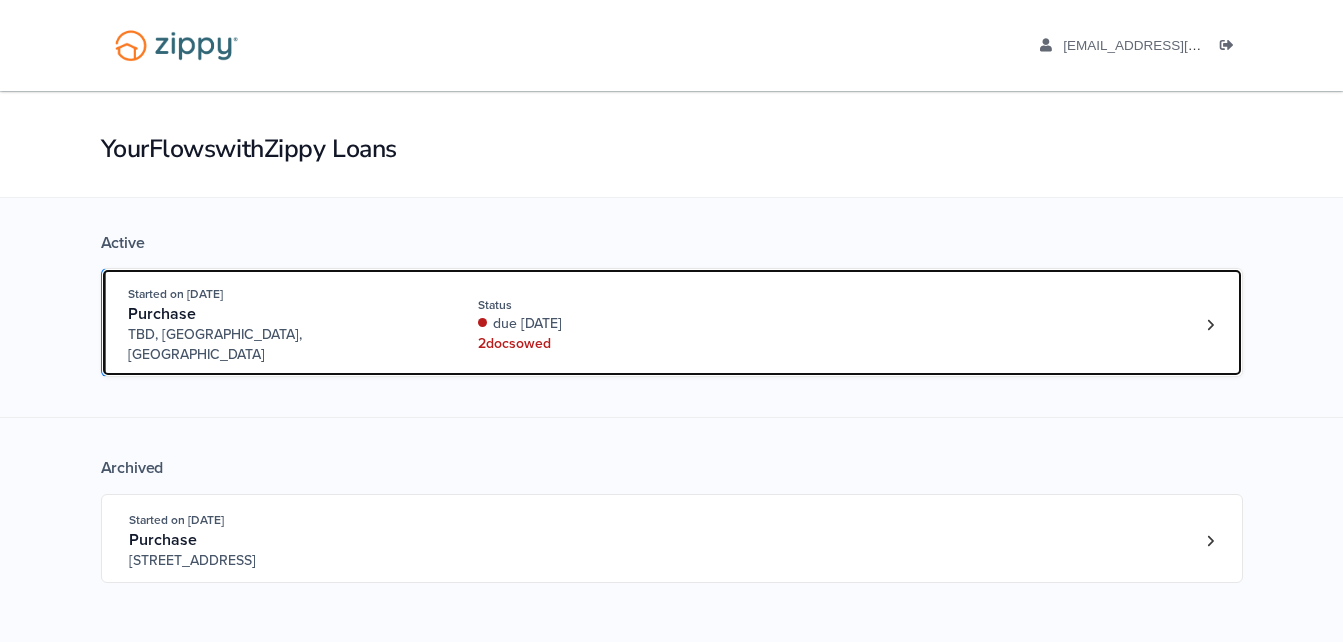 click on "due [DATE]" at bounding box center (611, 324) 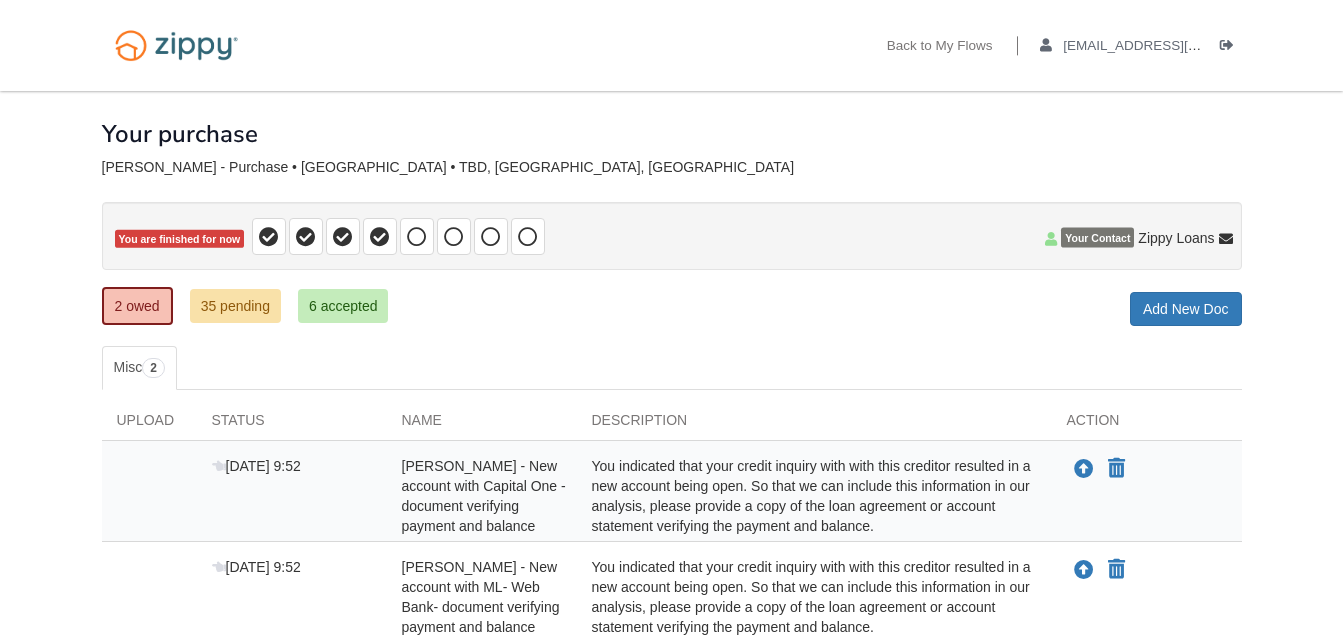scroll, scrollTop: 0, scrollLeft: 0, axis: both 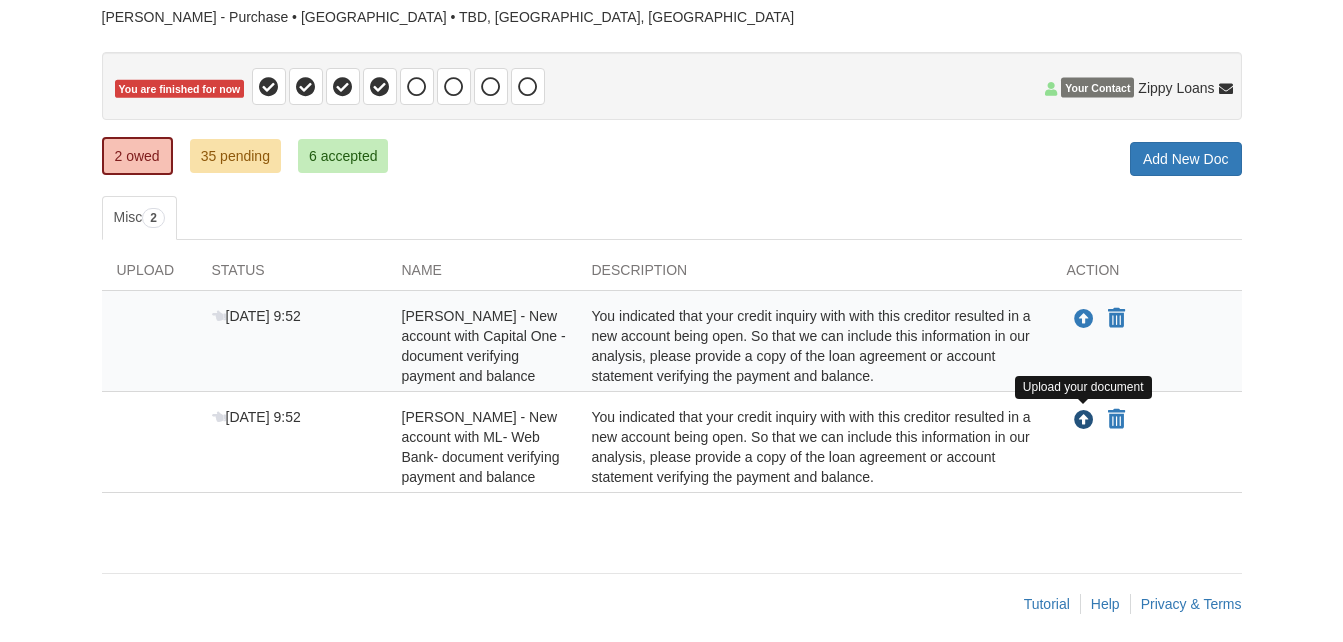 click at bounding box center [1084, 421] 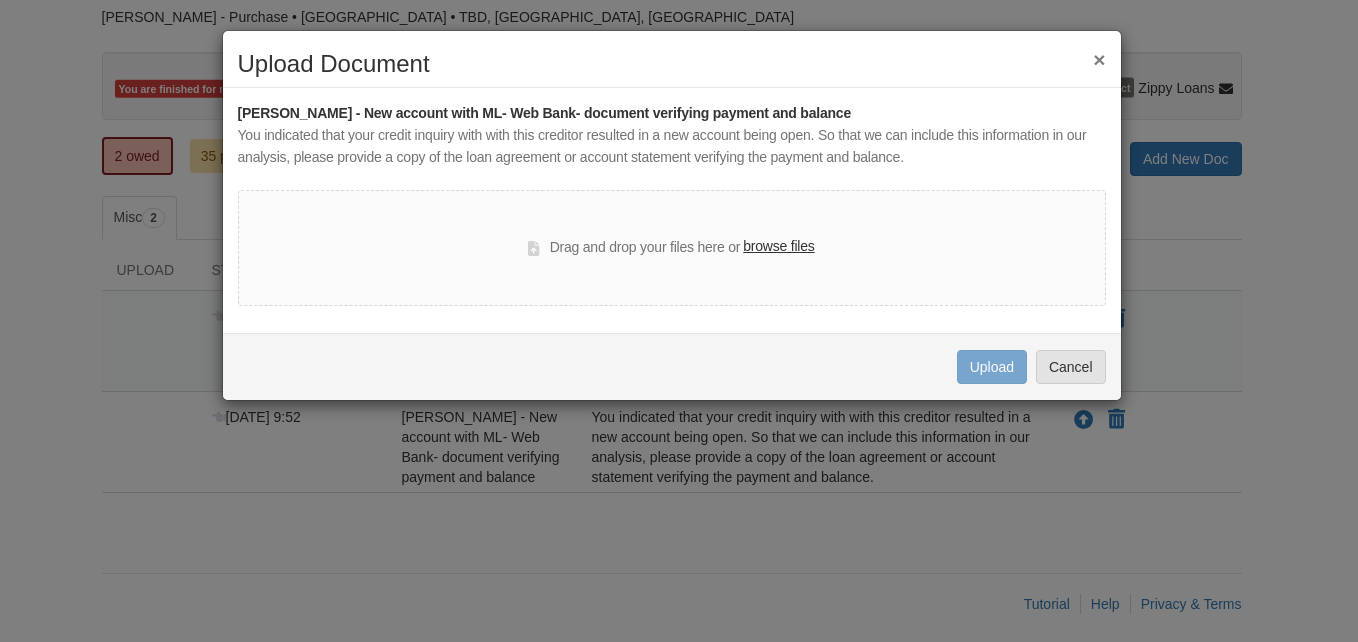 click on "browse files" at bounding box center (778, 247) 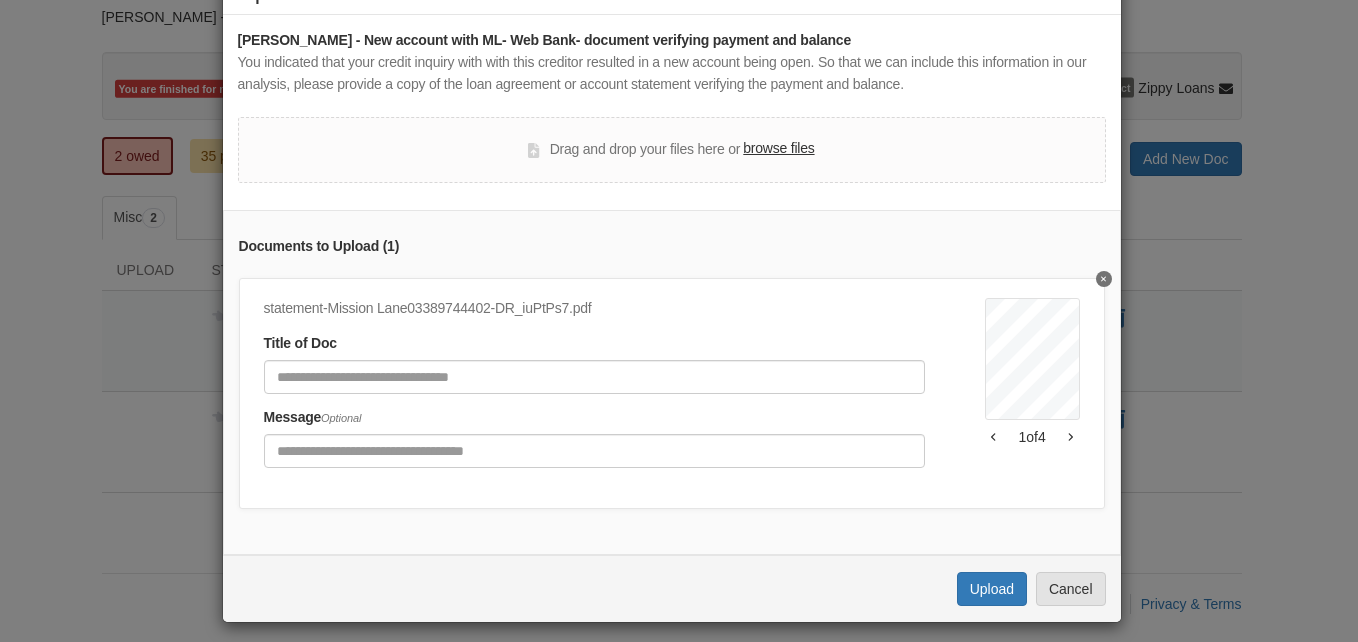 scroll, scrollTop: 78, scrollLeft: 0, axis: vertical 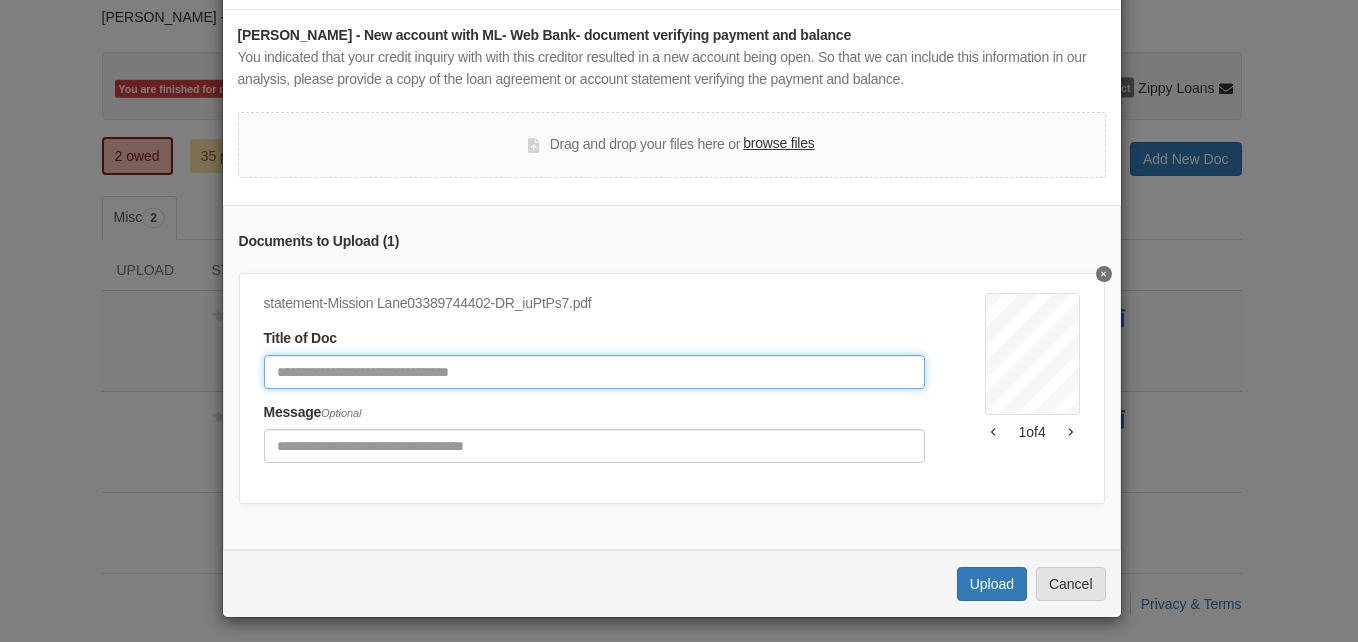 click 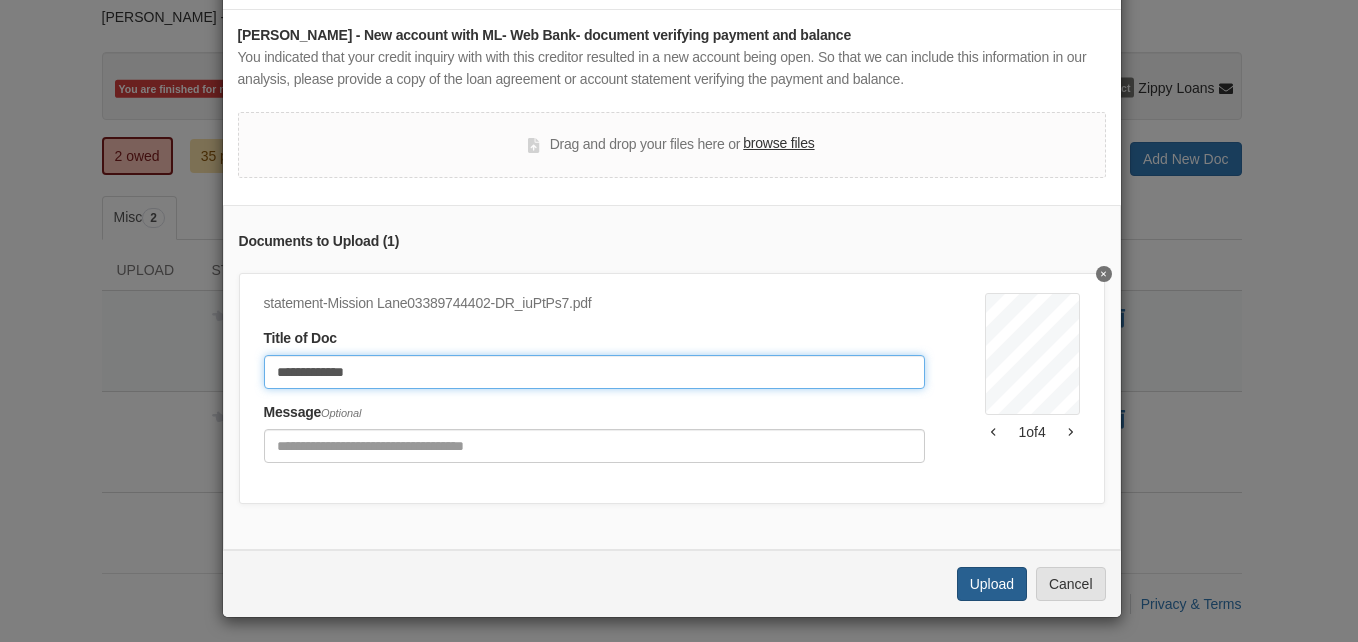 type on "**********" 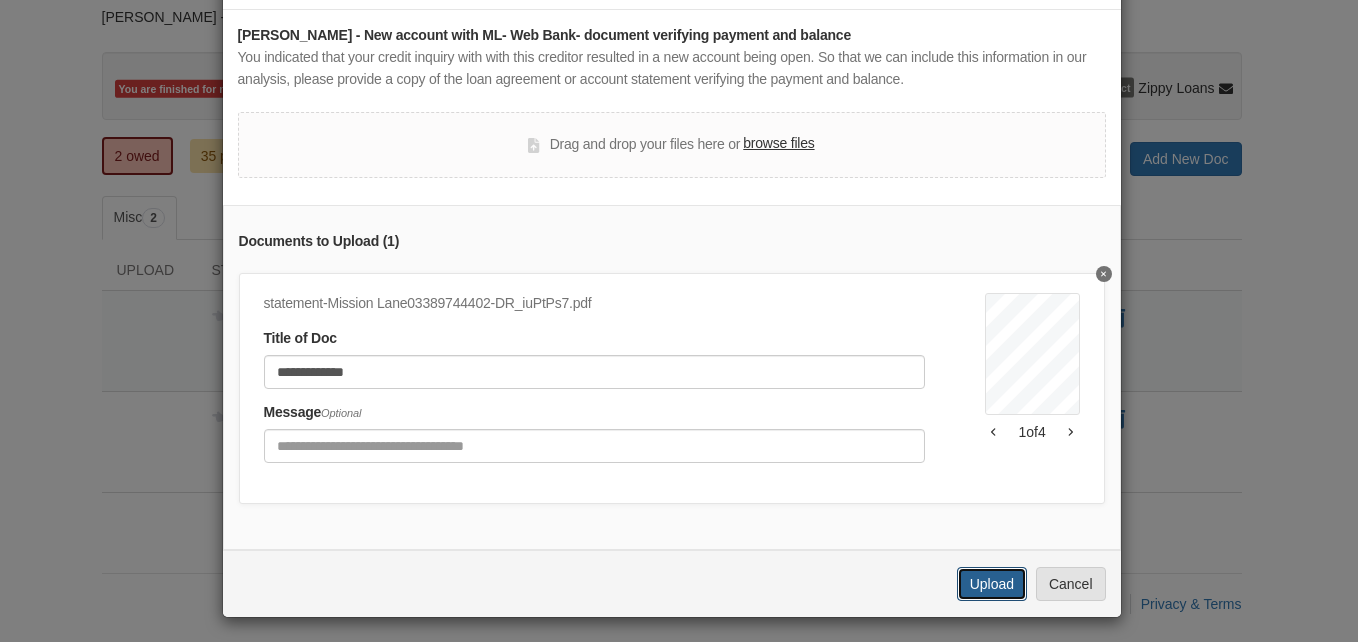 click on "Upload" at bounding box center [992, 584] 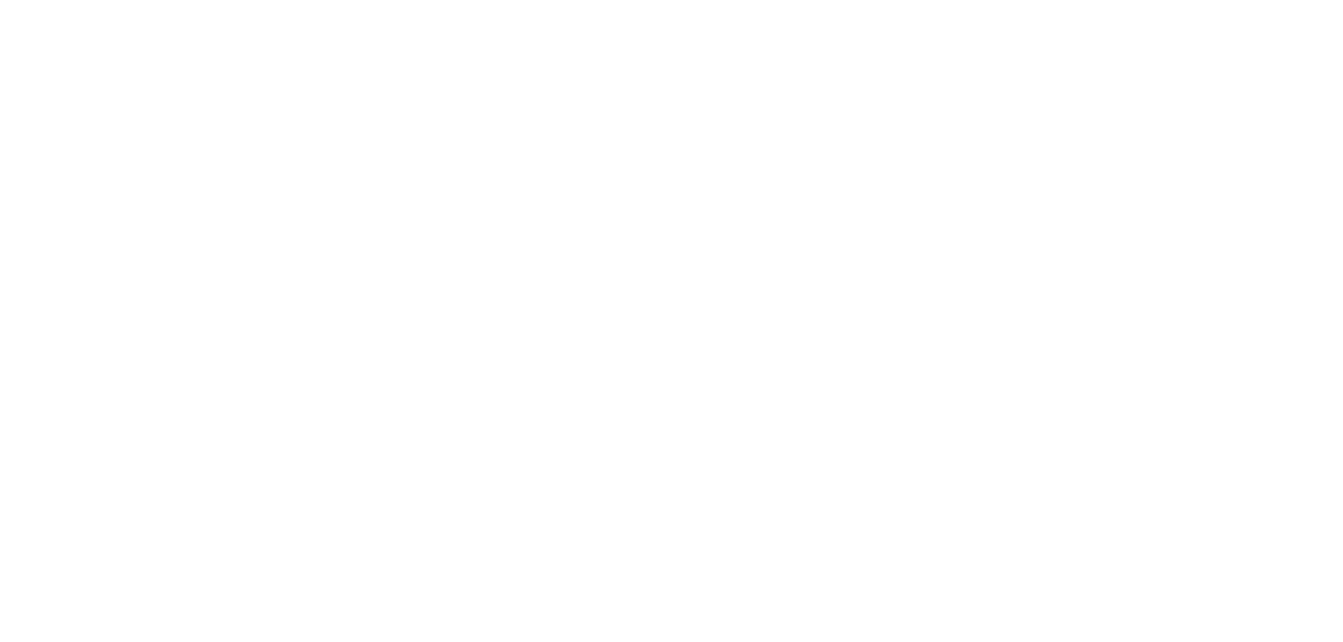 scroll, scrollTop: 0, scrollLeft: 0, axis: both 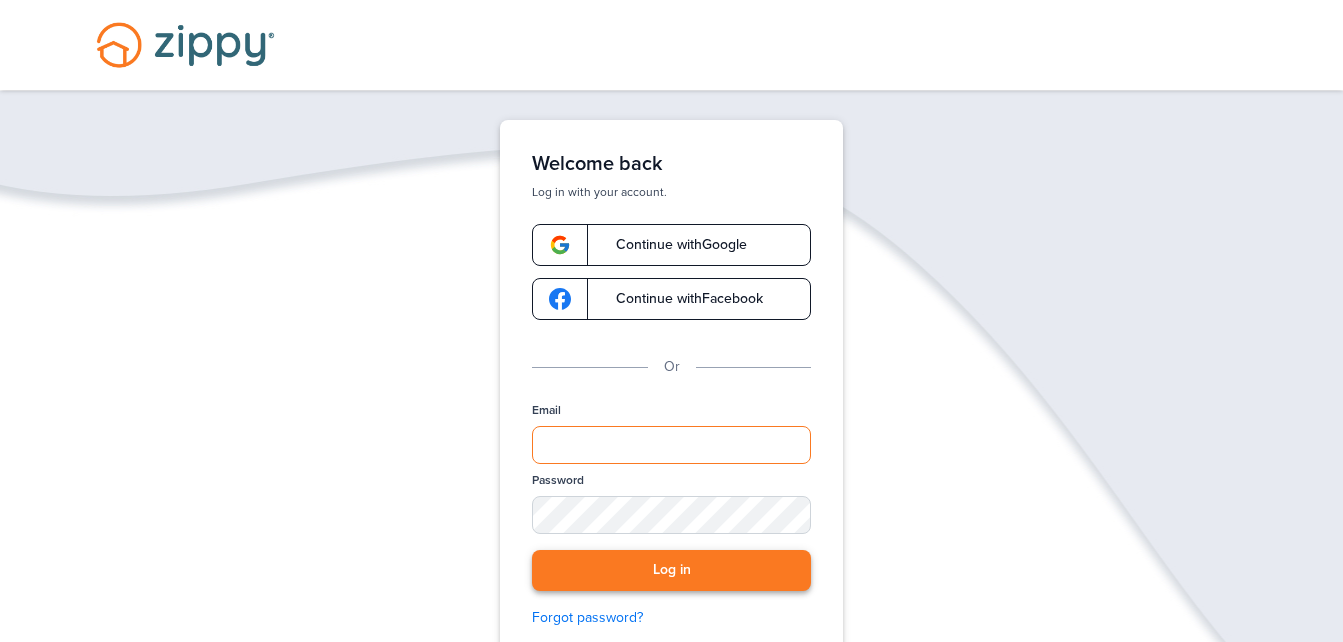 type on "**********" 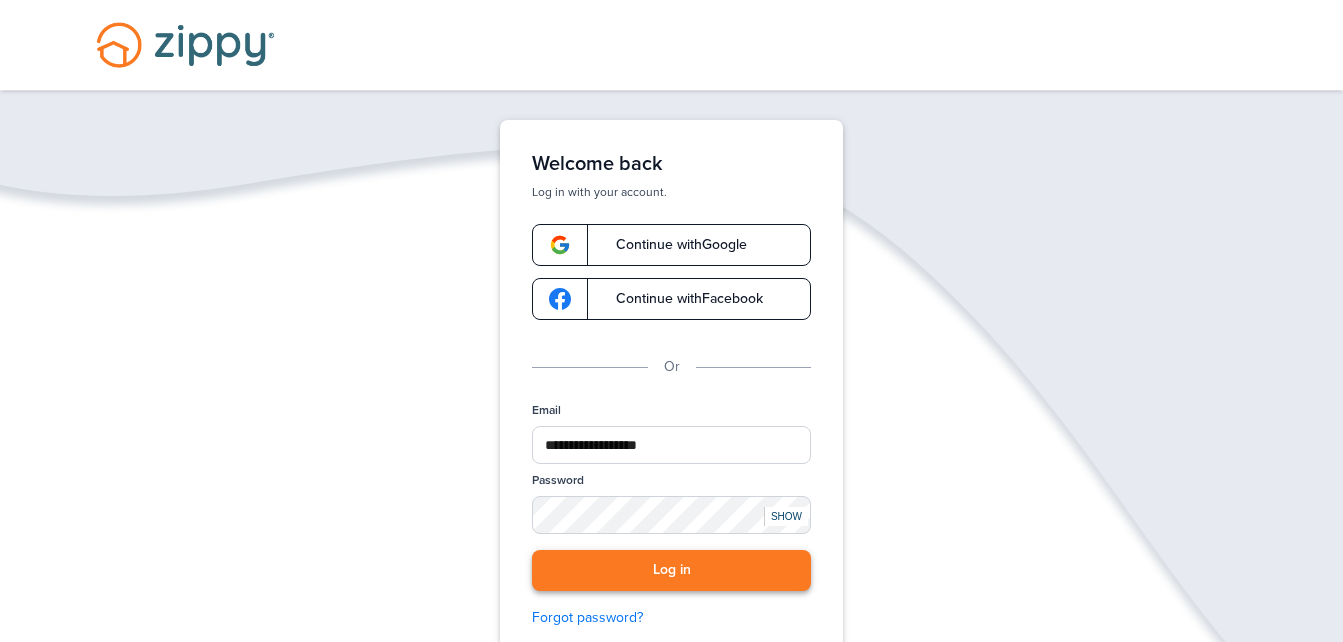 click on "Log in" at bounding box center [671, 570] 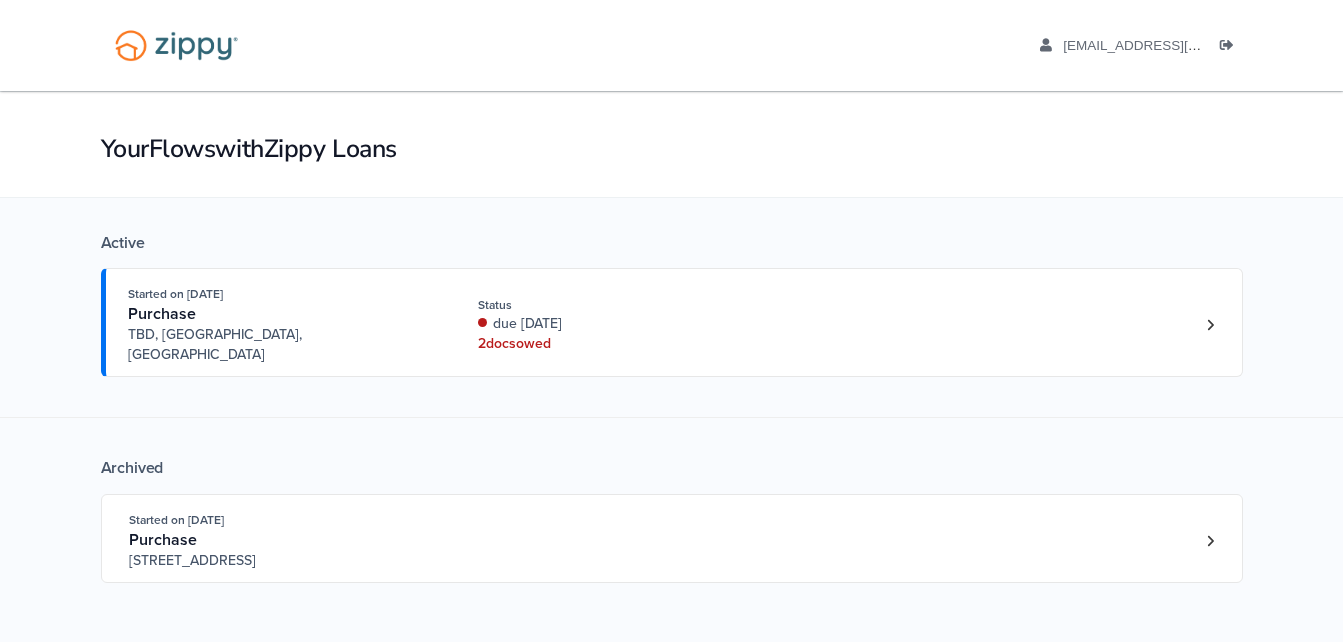 scroll, scrollTop: 0, scrollLeft: 0, axis: both 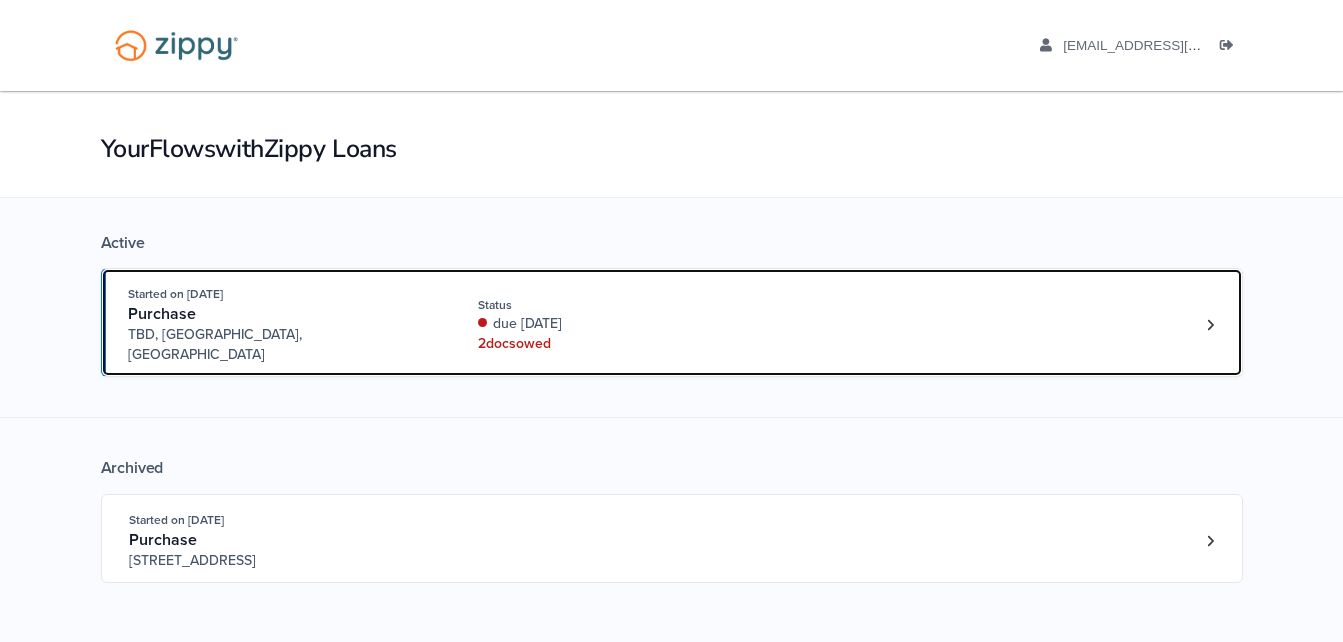 click on "Status" at bounding box center (611, 305) 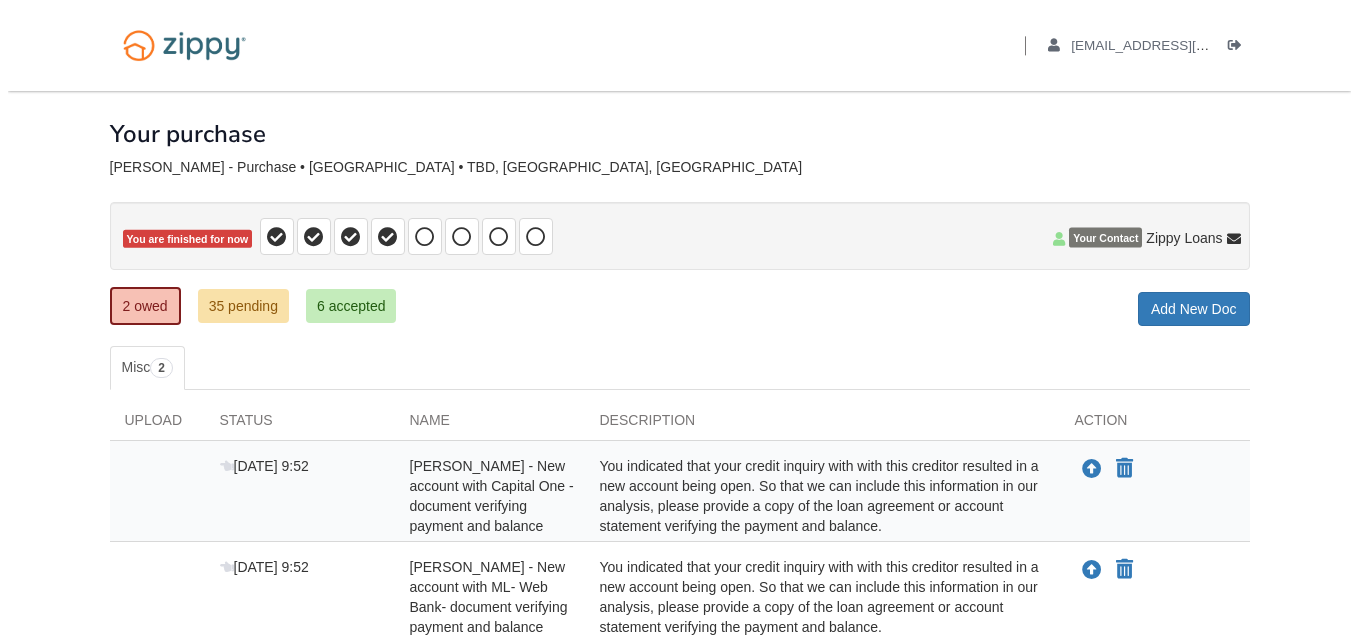 scroll, scrollTop: 0, scrollLeft: 0, axis: both 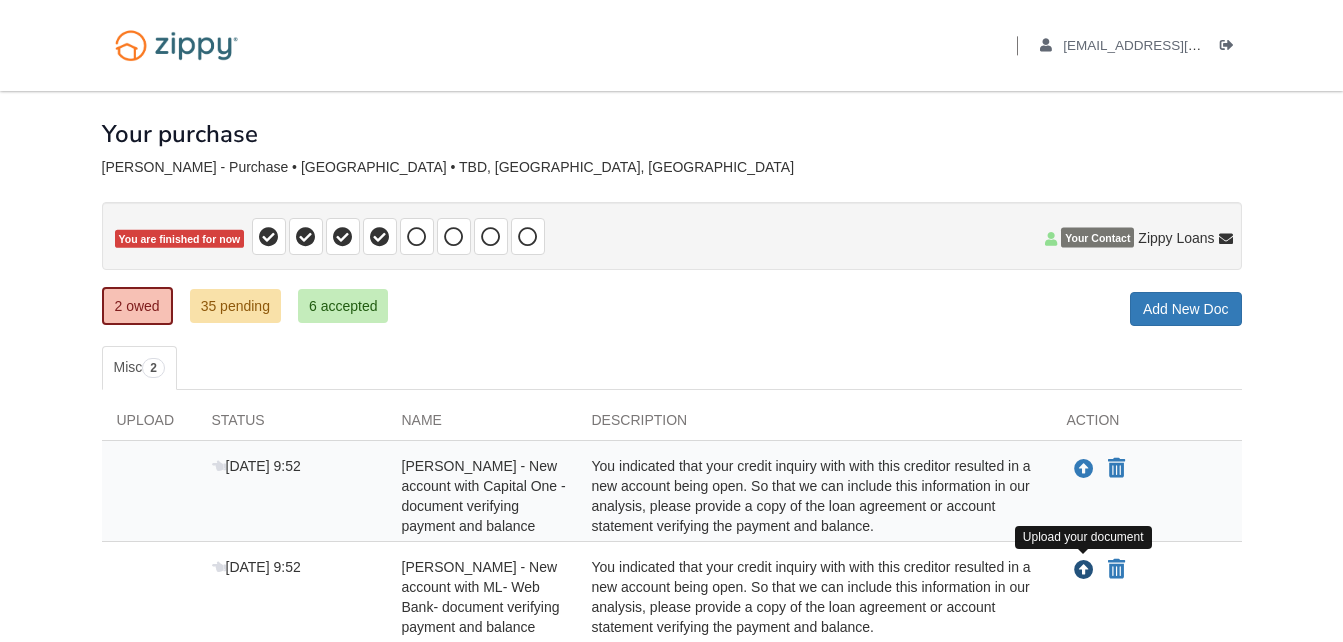 click at bounding box center [1084, 571] 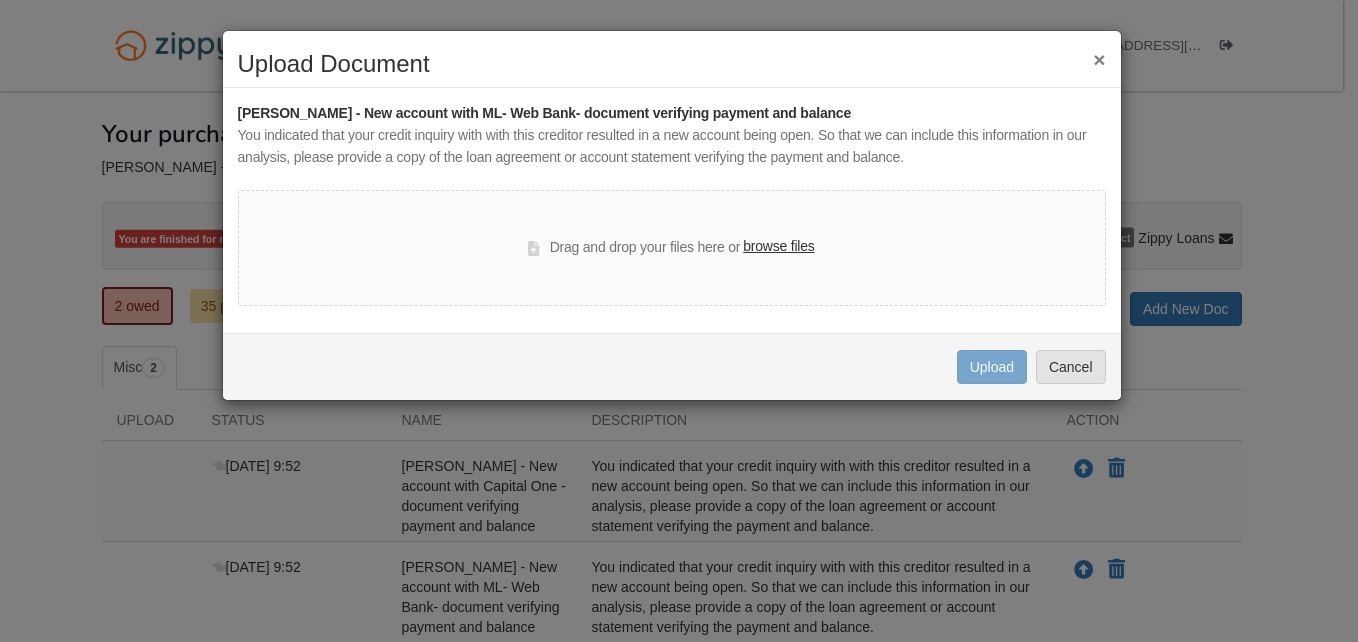 click on "browse files" at bounding box center (778, 247) 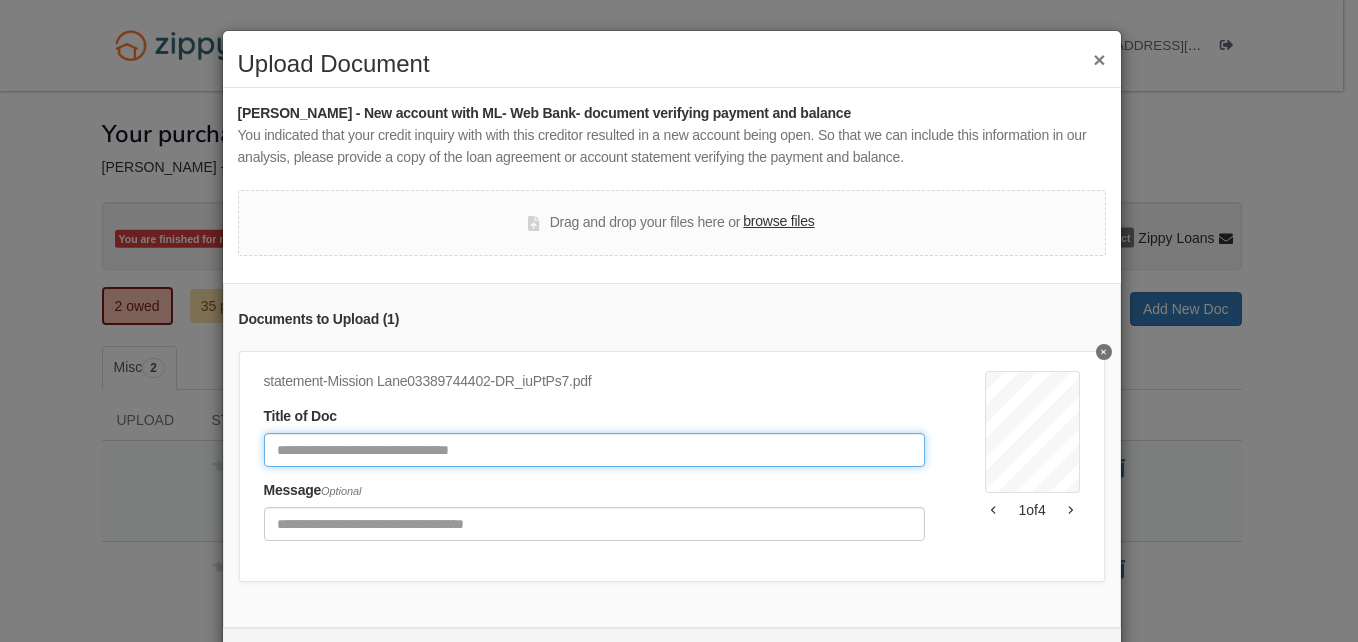 click 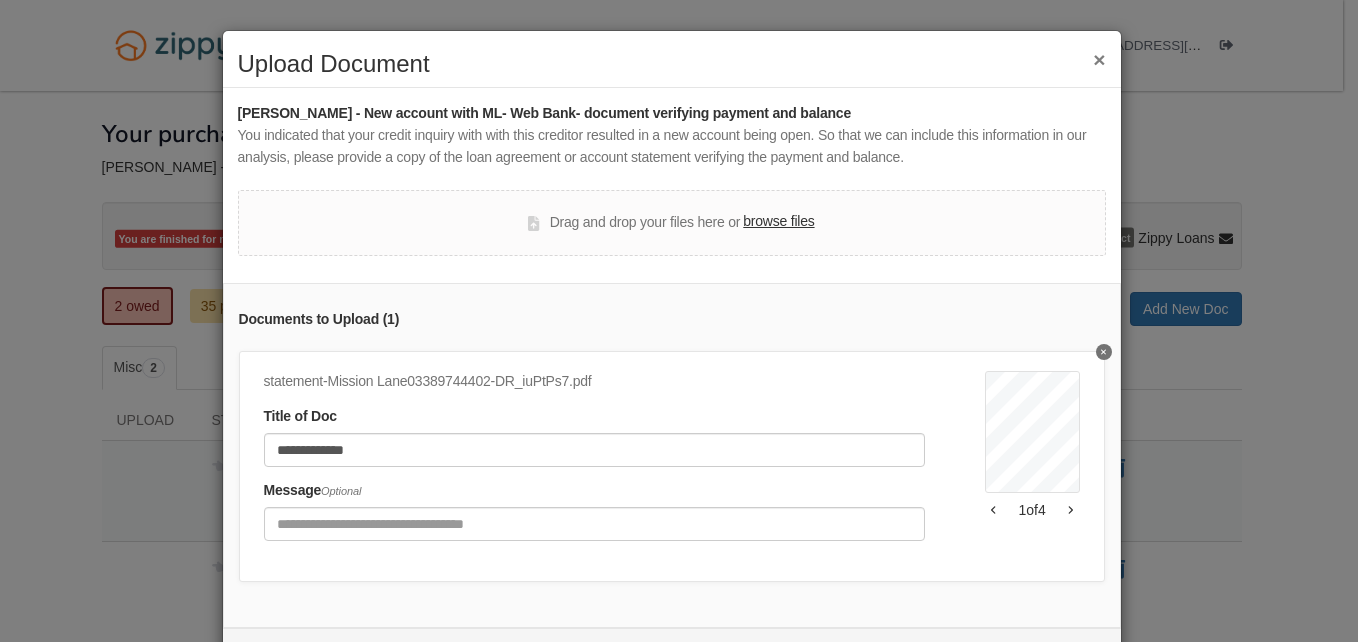 scroll, scrollTop: 99, scrollLeft: 0, axis: vertical 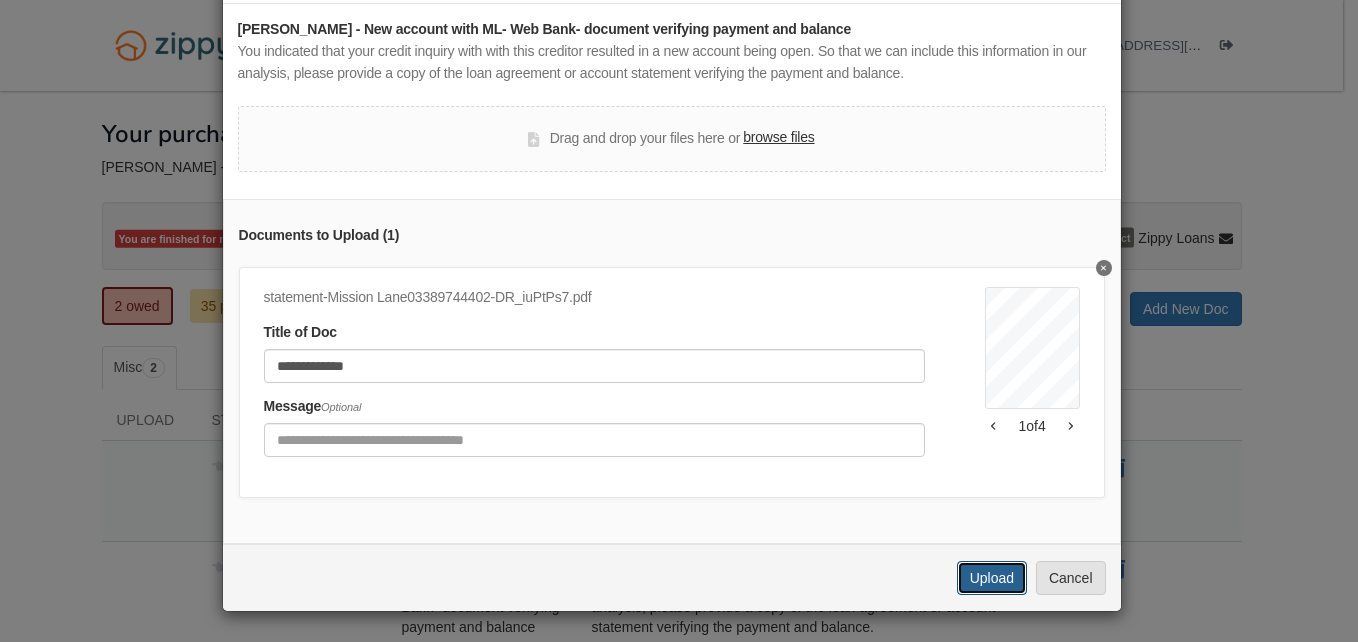 click on "Upload" at bounding box center (992, 578) 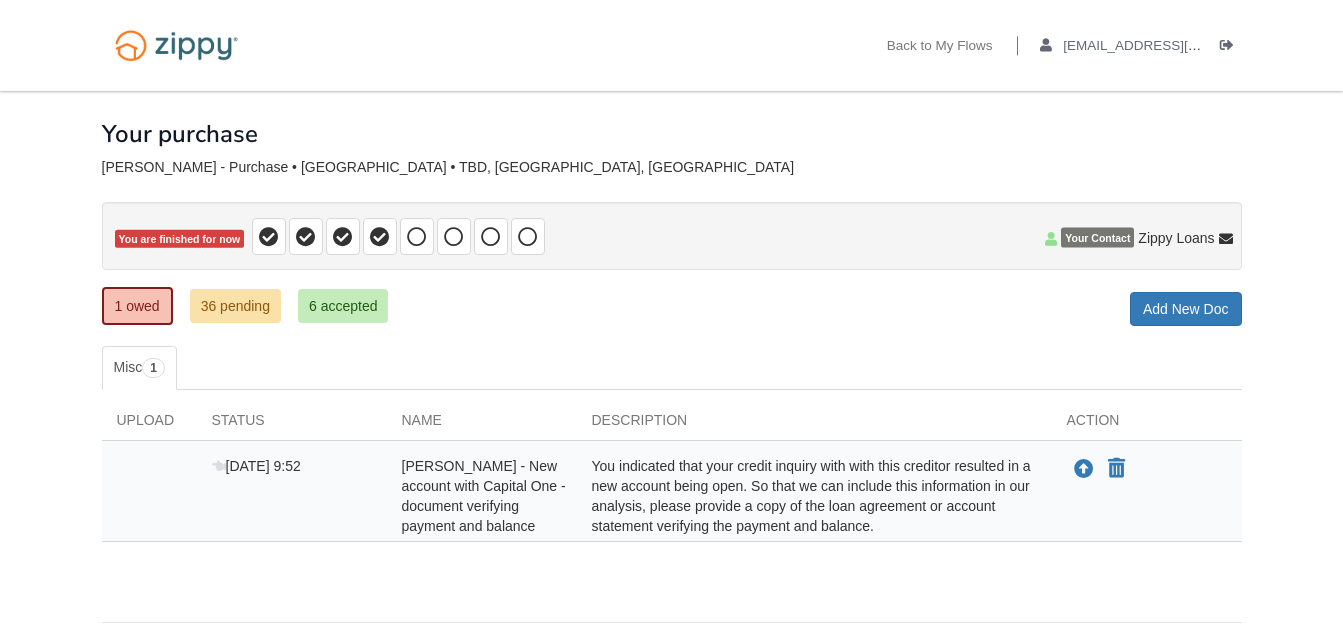 scroll, scrollTop: 0, scrollLeft: 0, axis: both 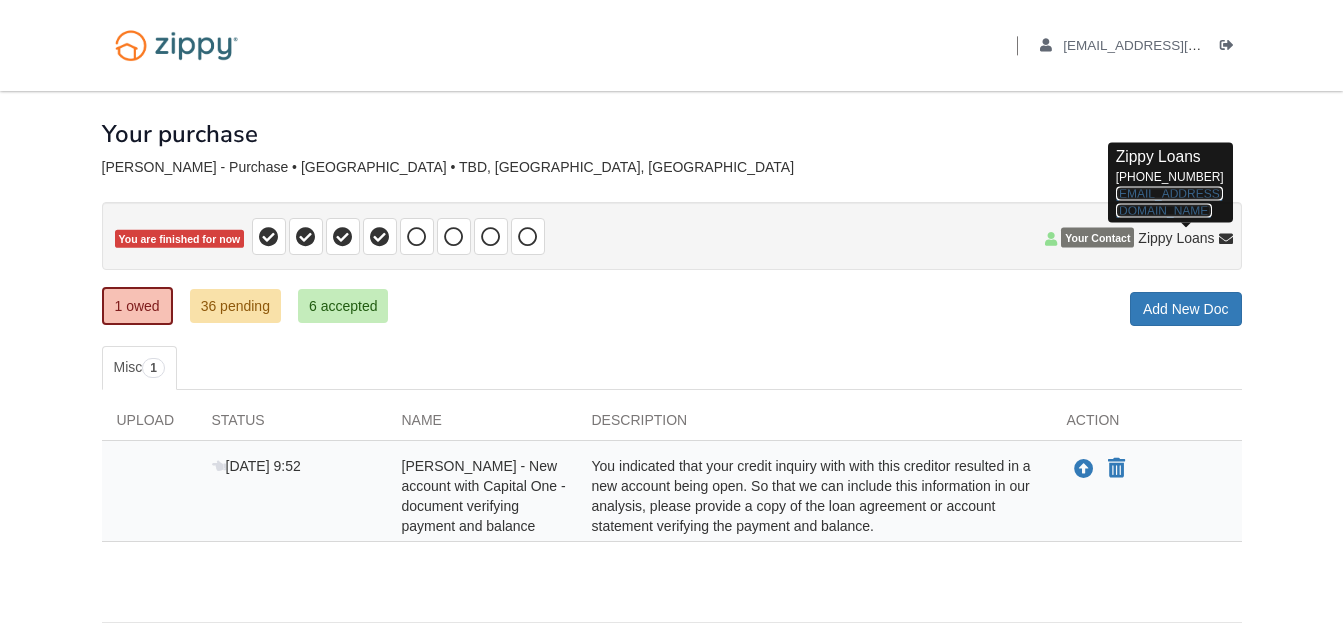 click on "[EMAIL_ADDRESS][DOMAIN_NAME]" at bounding box center (1169, 201) 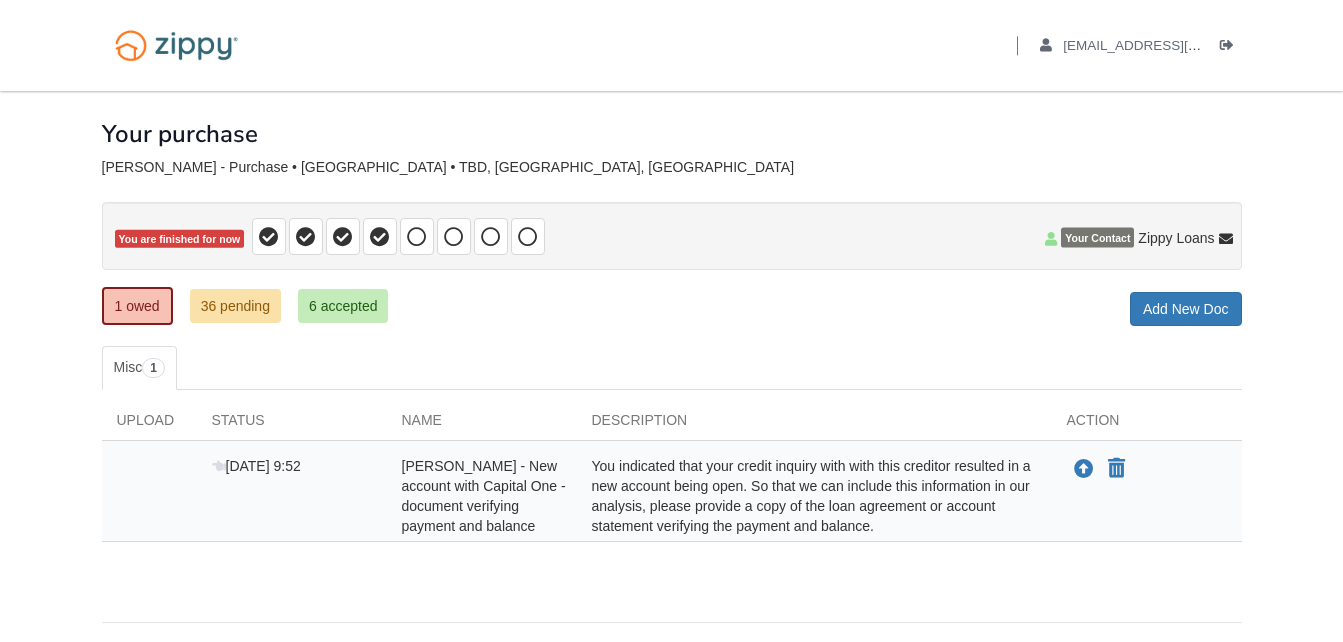 drag, startPoint x: 918, startPoint y: 332, endPoint x: 934, endPoint y: 326, distance: 17.088007 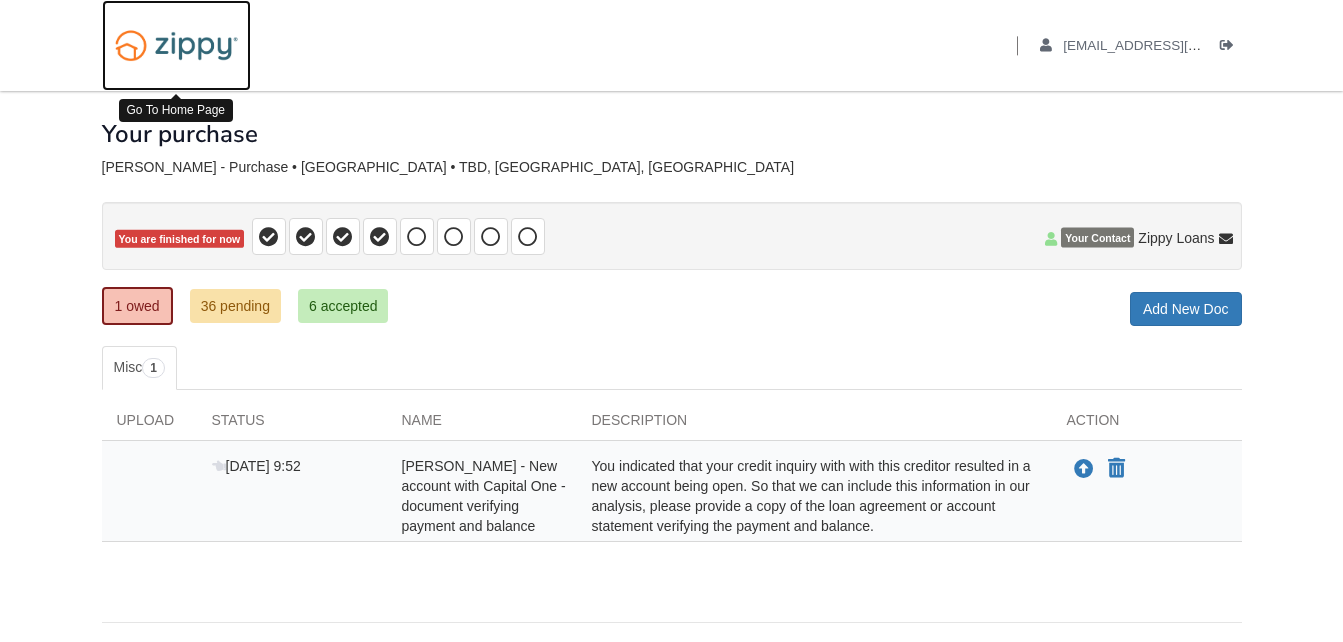 click at bounding box center [176, 45] 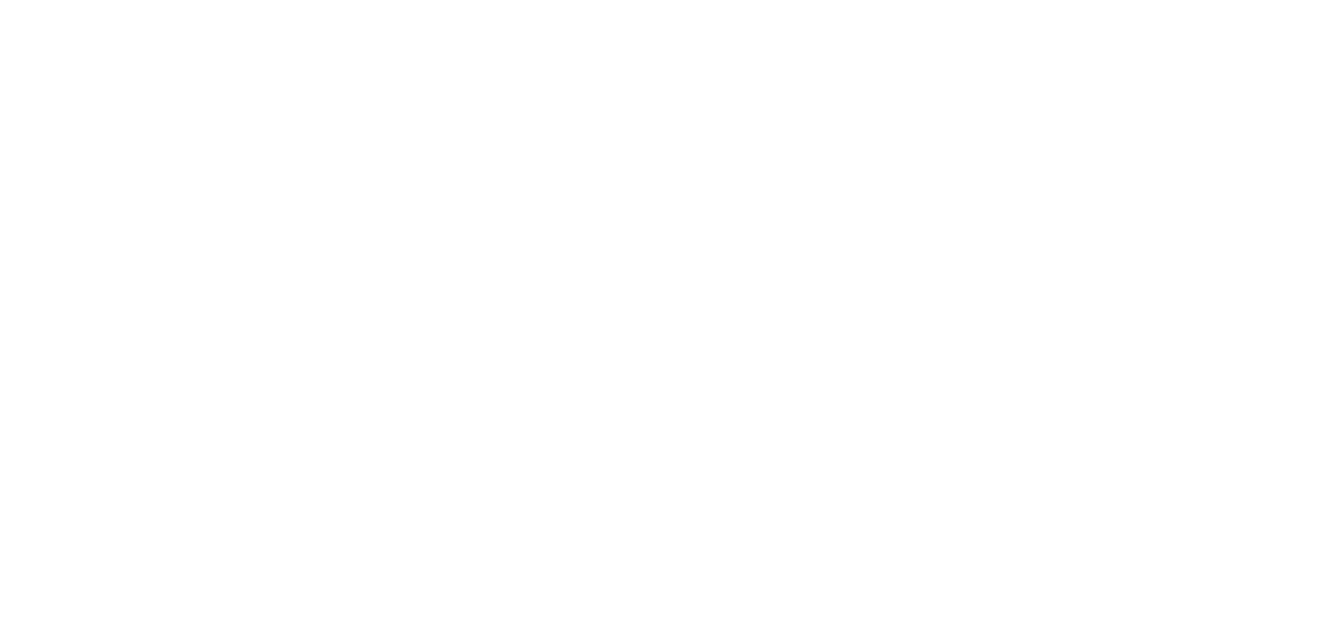 scroll, scrollTop: 0, scrollLeft: 0, axis: both 